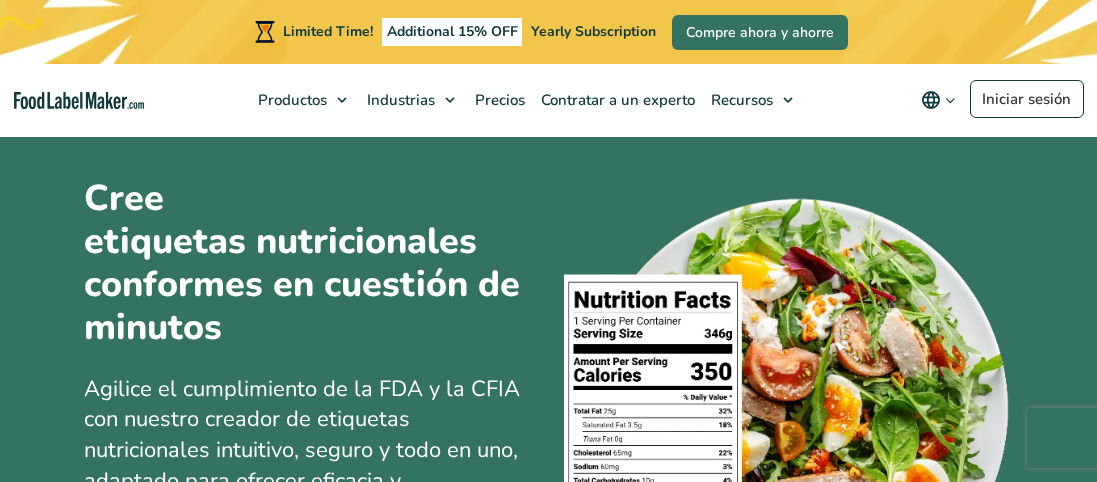 scroll, scrollTop: 0, scrollLeft: 0, axis: both 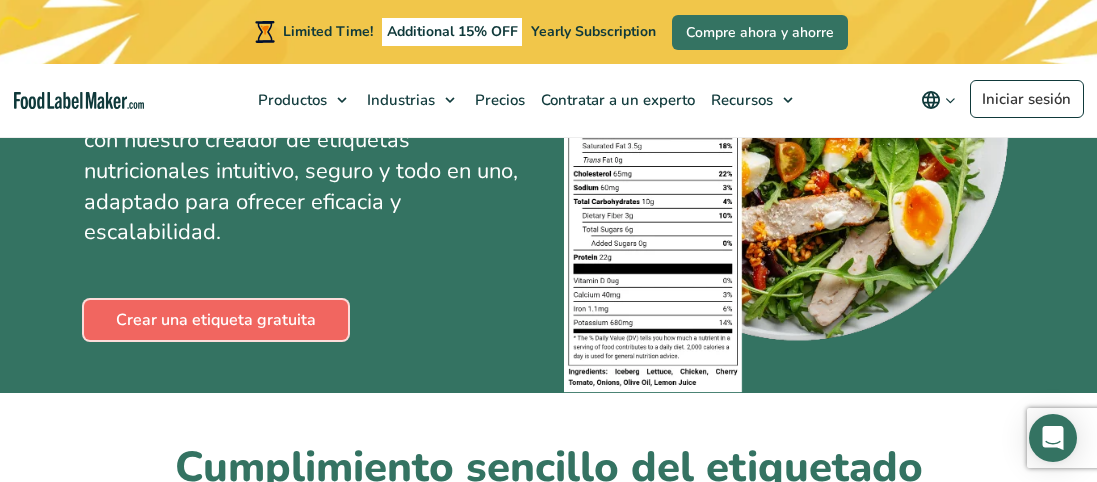 click on "Crear una etiqueta gratuita" at bounding box center (216, 320) 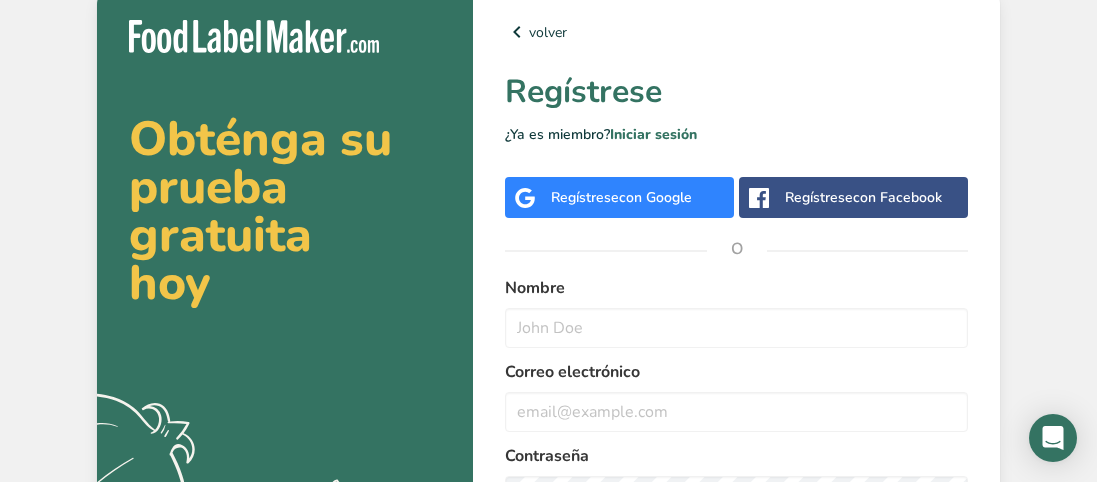 scroll, scrollTop: 0, scrollLeft: 0, axis: both 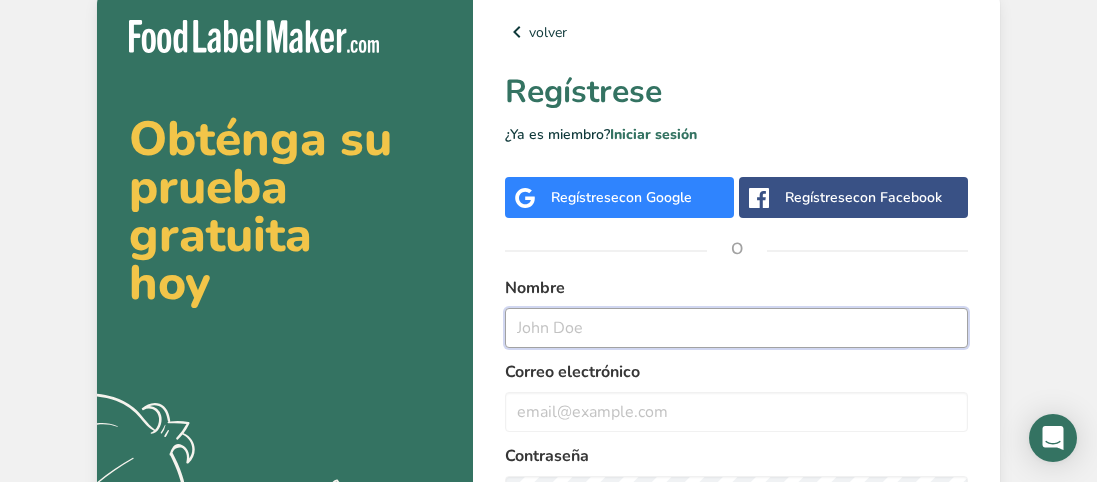 click at bounding box center [736, 328] 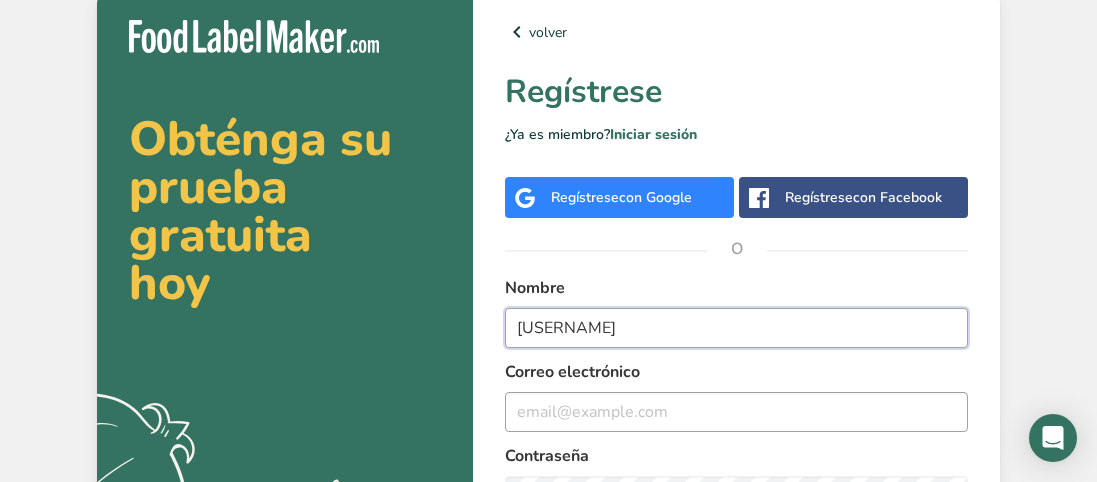 type on "[USERNAME]" 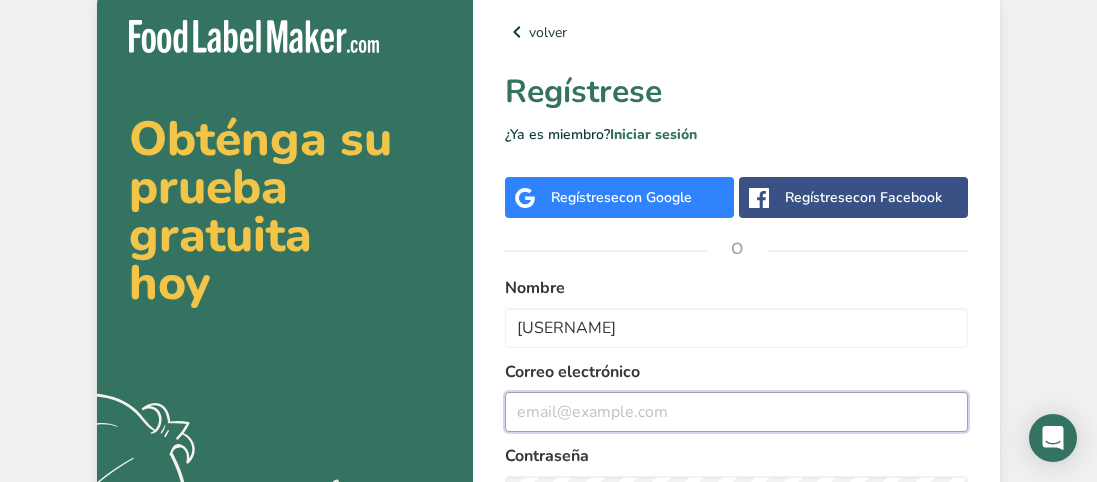 click at bounding box center [736, 412] 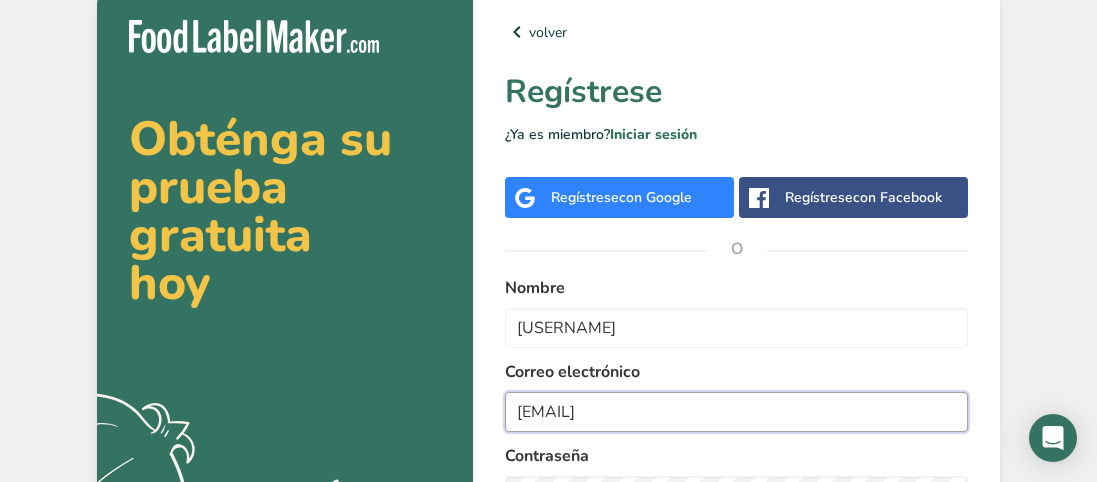 type on "[EMAIL]" 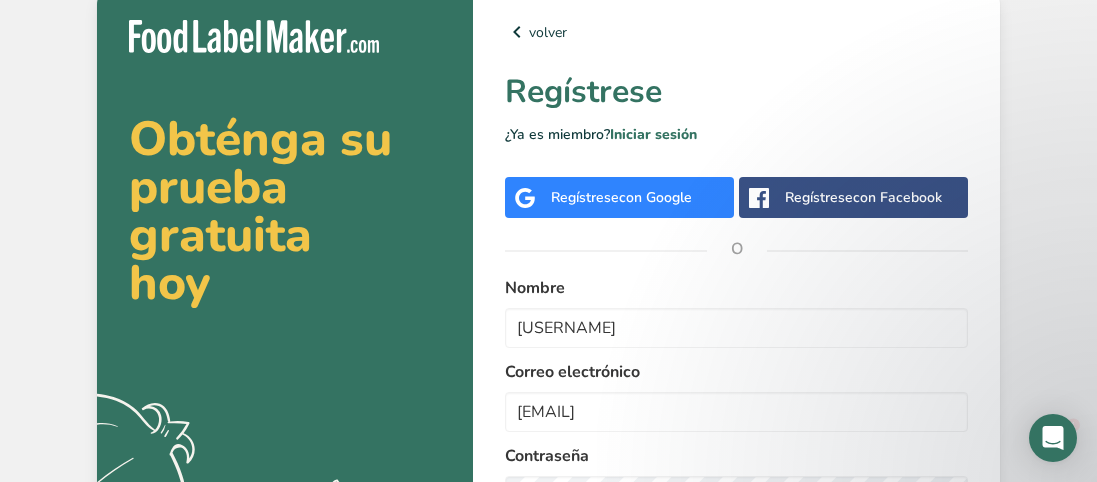 click on "Nombre [USERNAME]   Correo electrónico [EMAIL]   Contraseña
Al registrarse, acepta nuestras
Condiciones generales
y
Política de privacidad
Regístrese gratis" at bounding box center (548, 345) 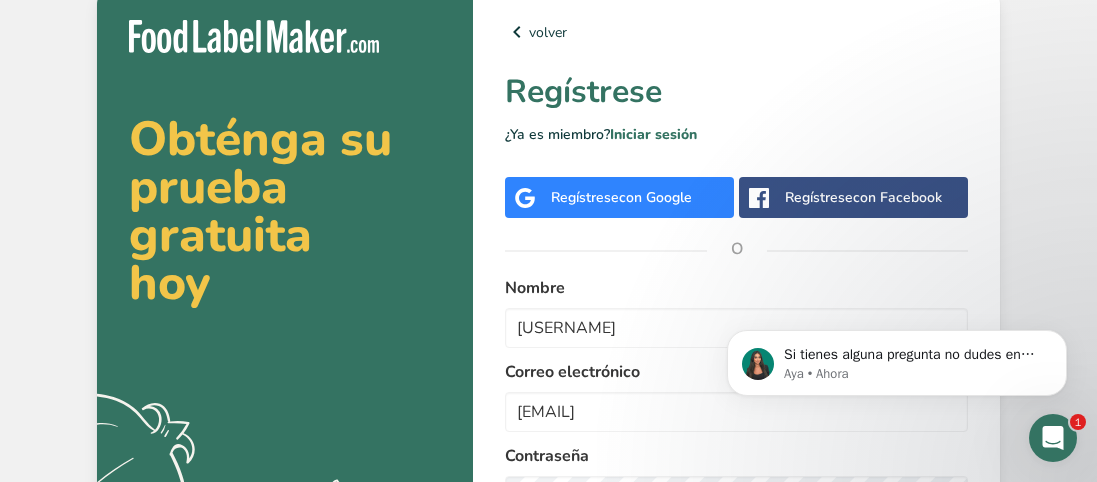 scroll, scrollTop: 0, scrollLeft: 0, axis: both 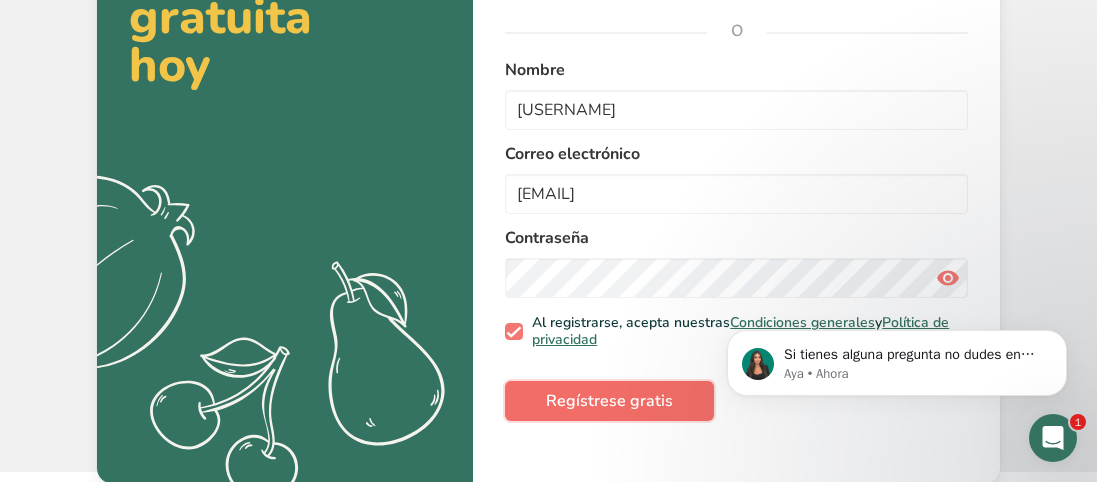 click on "Regístrese gratis" at bounding box center [609, 401] 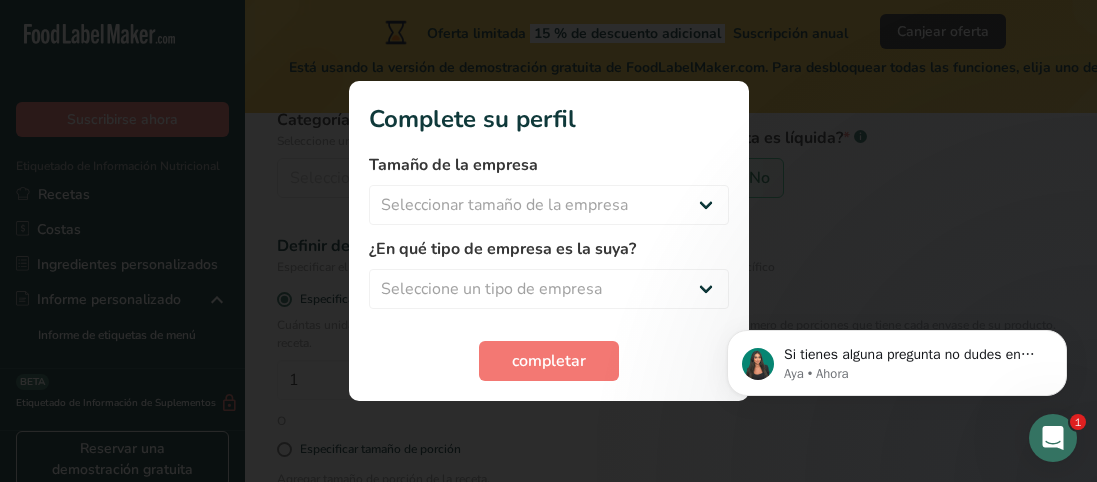 scroll, scrollTop: 0, scrollLeft: 0, axis: both 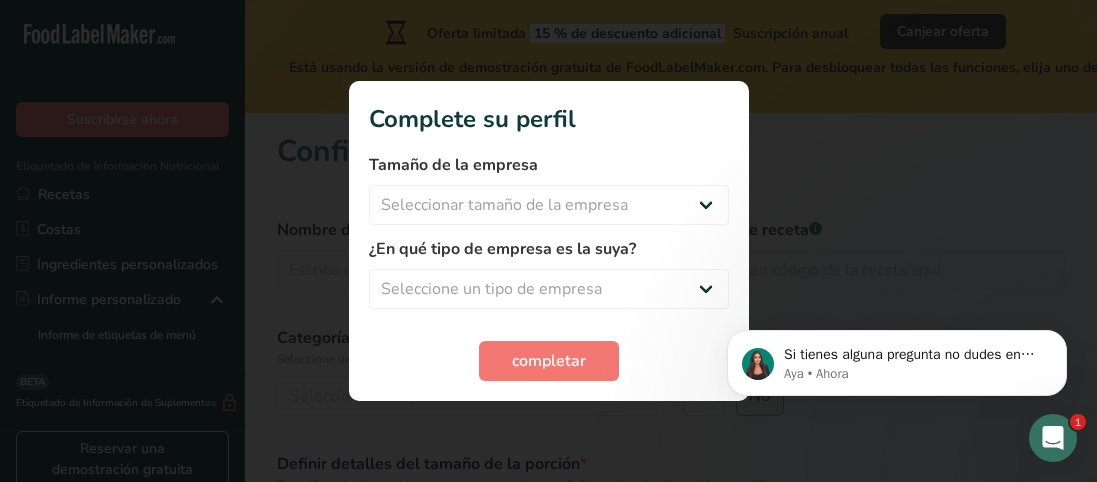 click on "Tamaño de la empresa  Seleccionar tamaño de la empresa
Menos de 10 empleados
De 10 a 50 empleados
De 51 a 500 empleados
Más de 500 empleados
¿En qué tipo de empresa es la suya?  Seleccione un tipo de empresa
Fabricante de alimentos envasados
Restaurante y cafetería
Panadería
Empresa de comidas preparadas y cáterin
Nutricionista
Bloguero gastronómico
Entrenador personal
Otro
completar" at bounding box center [549, 267] 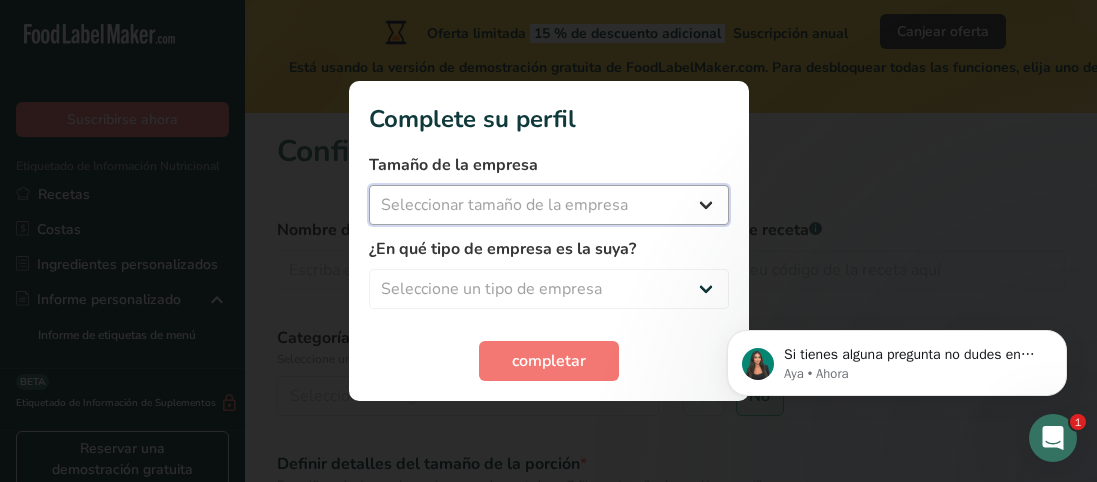 click on "Seleccionar tamaño de la empresa
Menos de 10 empleados
De 10 a 50 empleados
De 51 a 500 empleados
Más de 500 empleados" at bounding box center [549, 205] 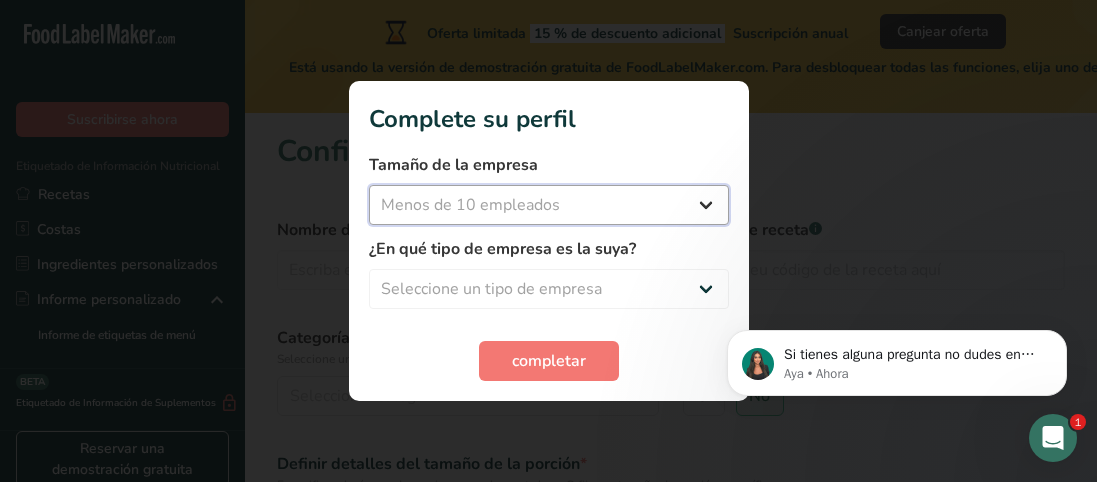 click on "Seleccionar tamaño de la empresa
Menos de 10 empleados
De 10 a 50 empleados
De 51 a 500 empleados
Más de 500 empleados" at bounding box center (549, 205) 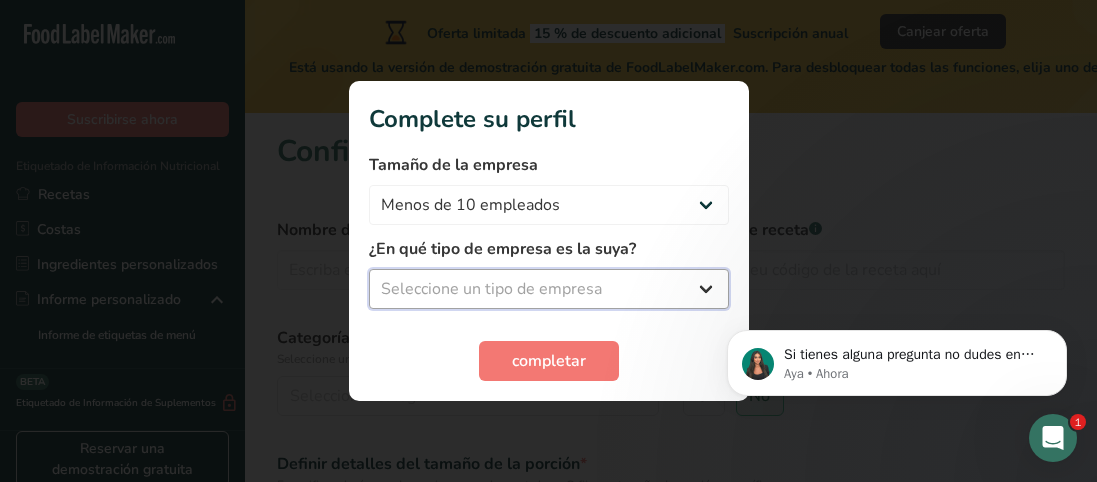 click on "Seleccione un tipo de empresa
Fabricante de alimentos envasados
Restaurante y cafetería
Panadería
Empresa de comidas preparadas y cáterin
Nutricionista
Bloguero gastronómico
Entrenador personal
Otro" at bounding box center [549, 289] 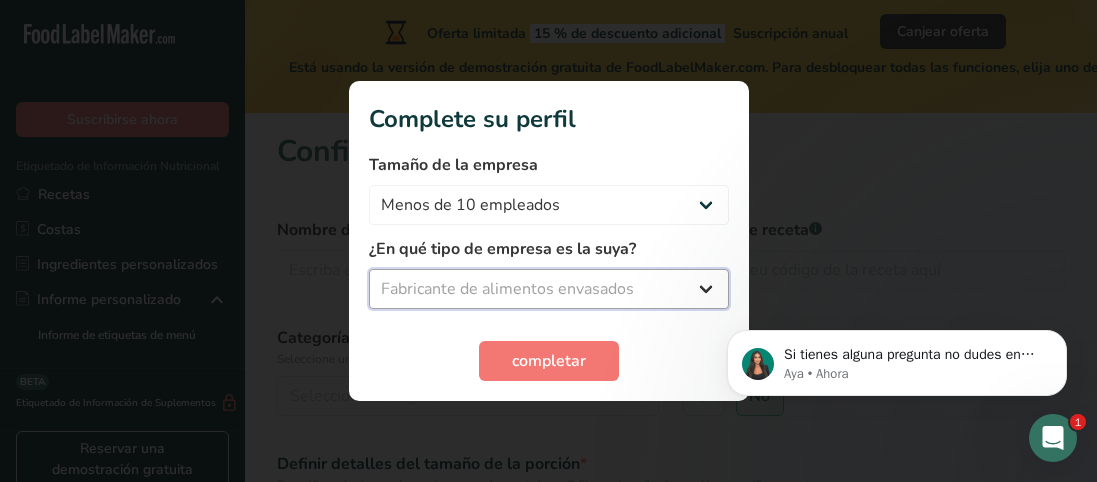 click on "Seleccione un tipo de empresa
Fabricante de alimentos envasados
Restaurante y cafetería
Panadería
Empresa de comidas preparadas y cáterin
Nutricionista
Bloguero gastronómico
Entrenador personal
Otro" at bounding box center [549, 289] 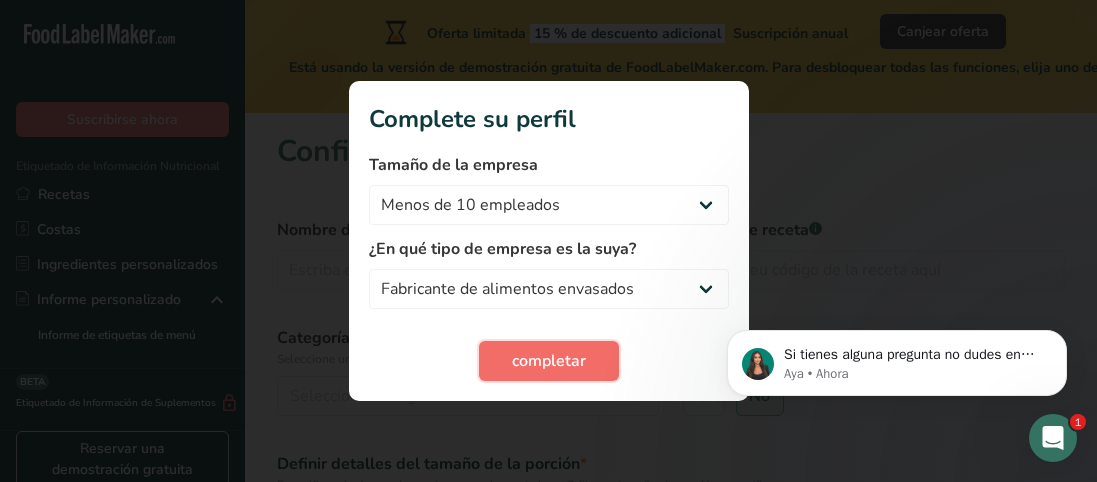 click on "completar" at bounding box center [549, 361] 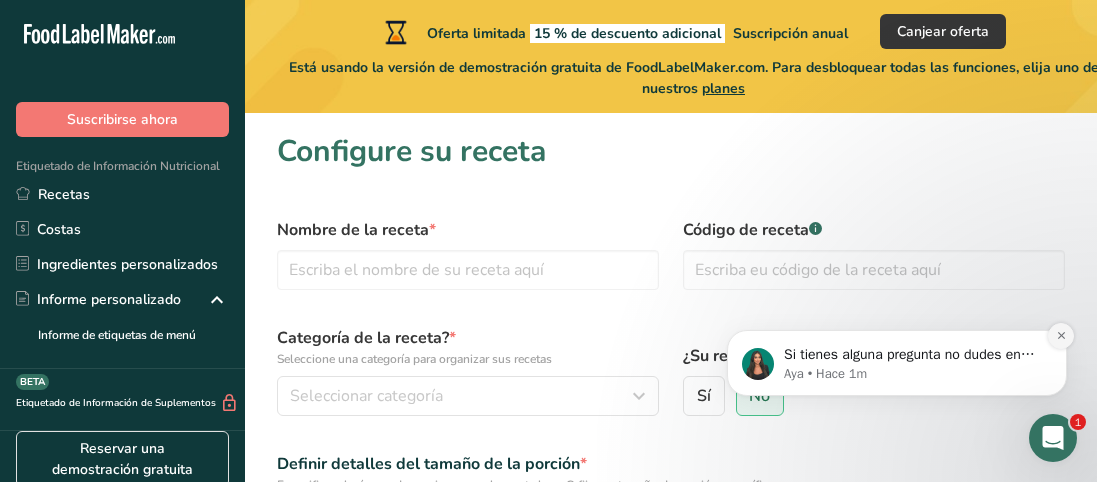 click 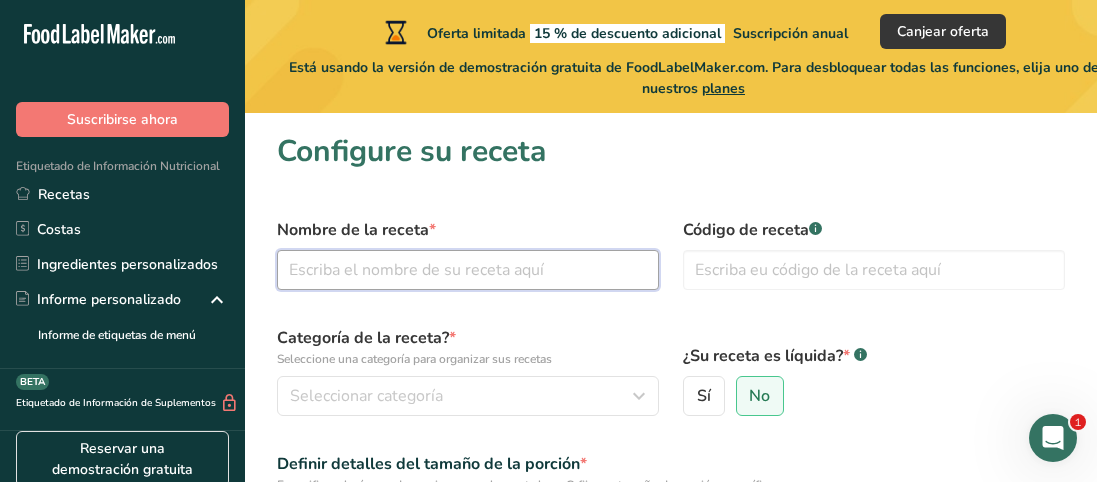 click at bounding box center (468, 270) 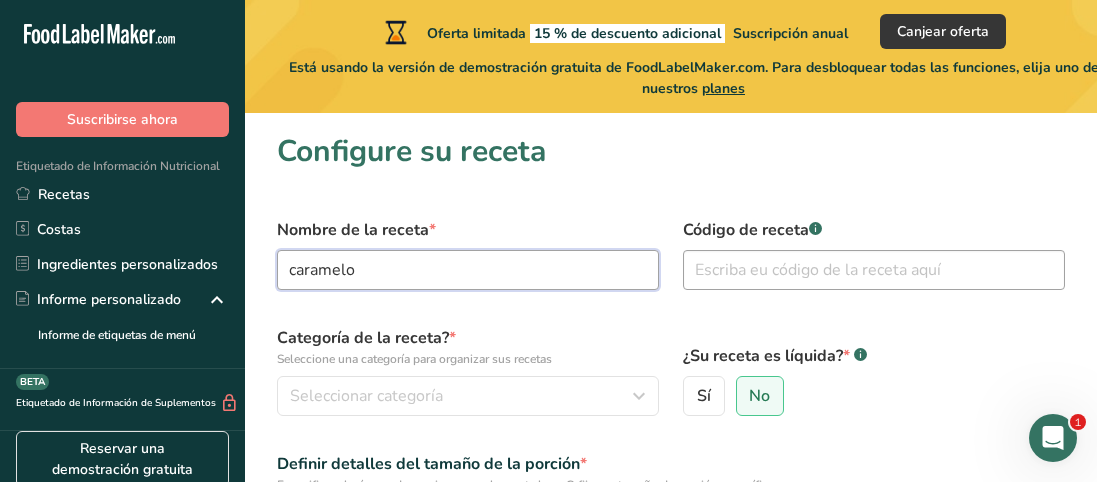 type on "caramelo" 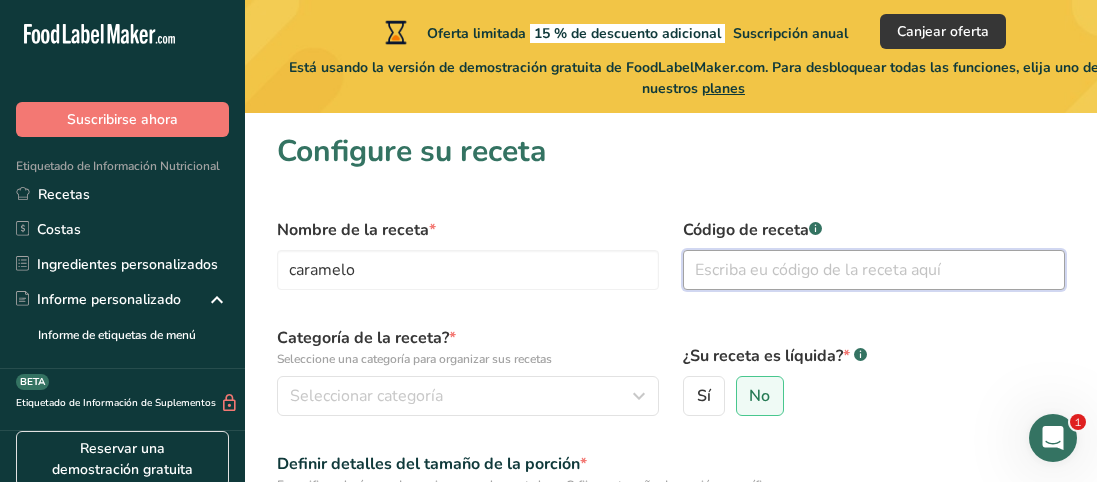click at bounding box center (874, 270) 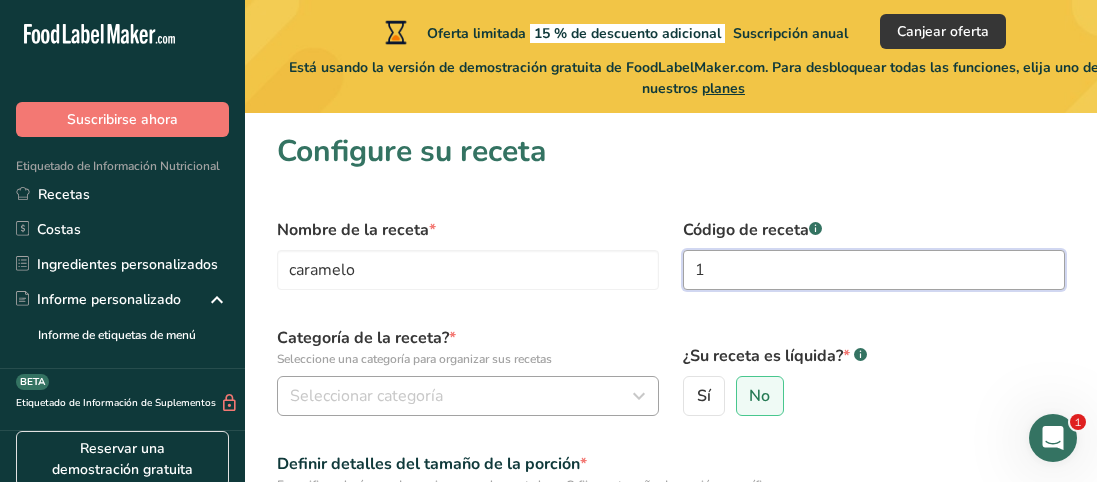 type on "1" 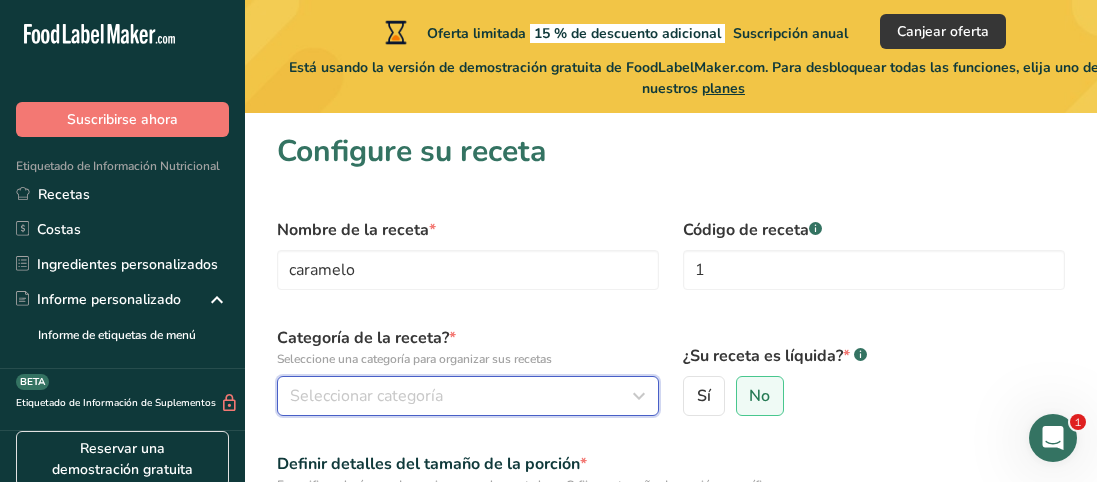 click on "Seleccionar categoría" at bounding box center (462, 396) 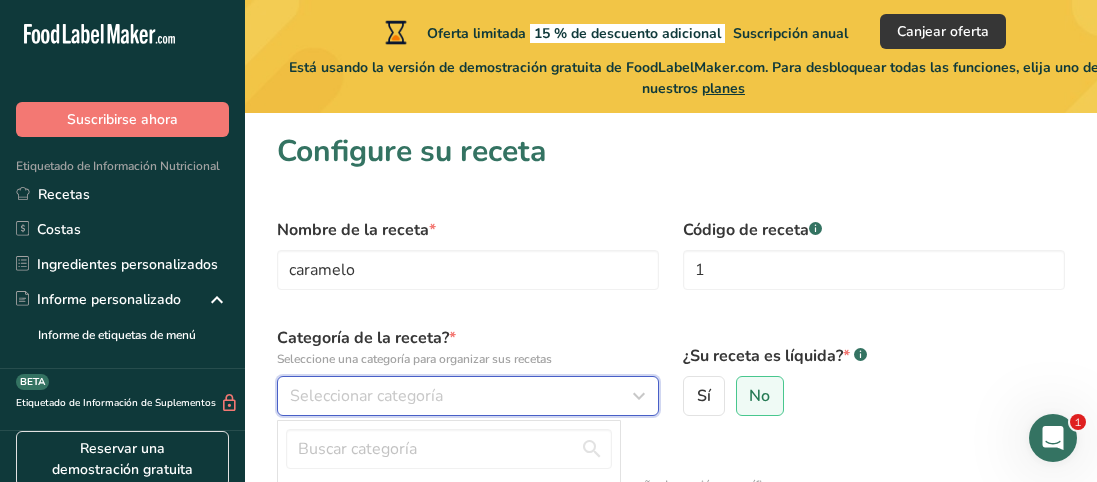 type 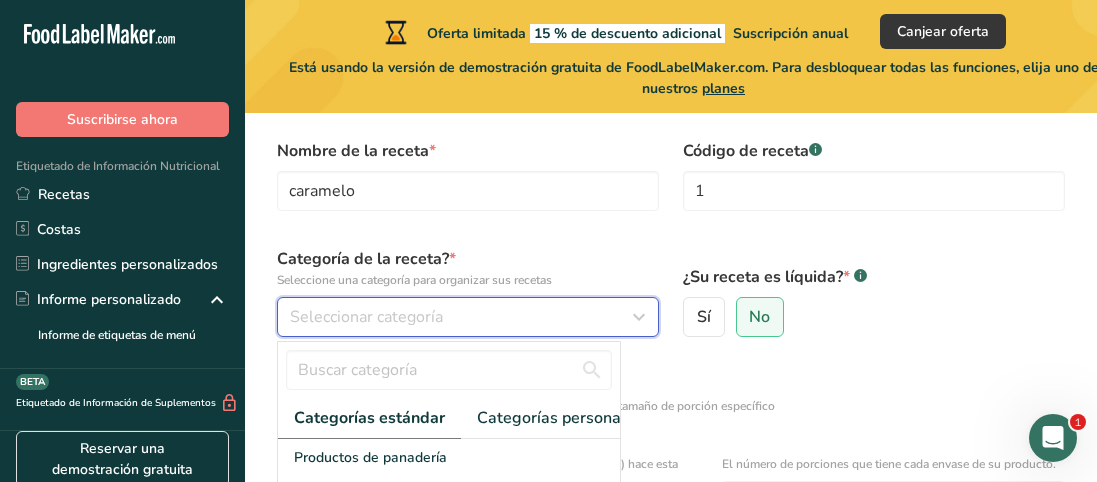 scroll, scrollTop: 119, scrollLeft: 0, axis: vertical 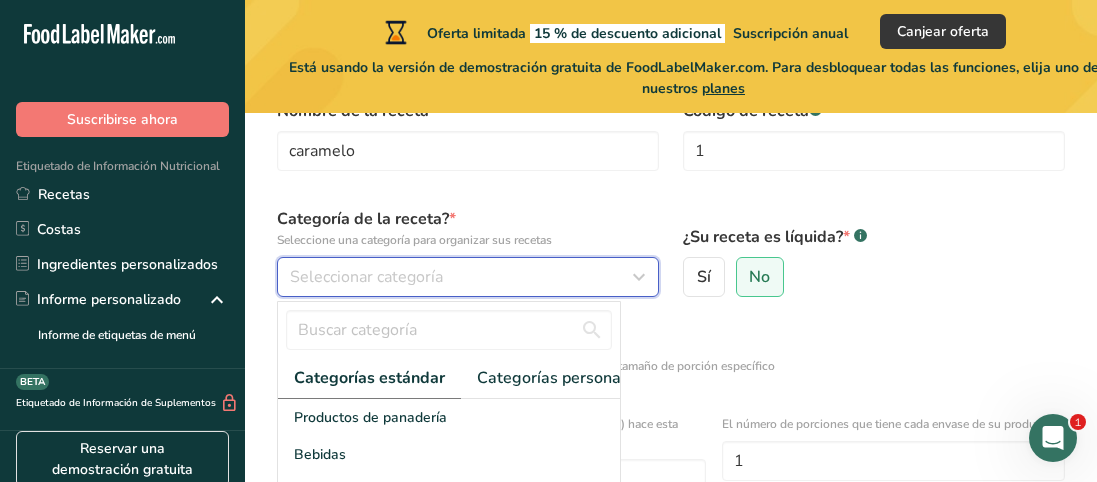 click at bounding box center (639, 277) 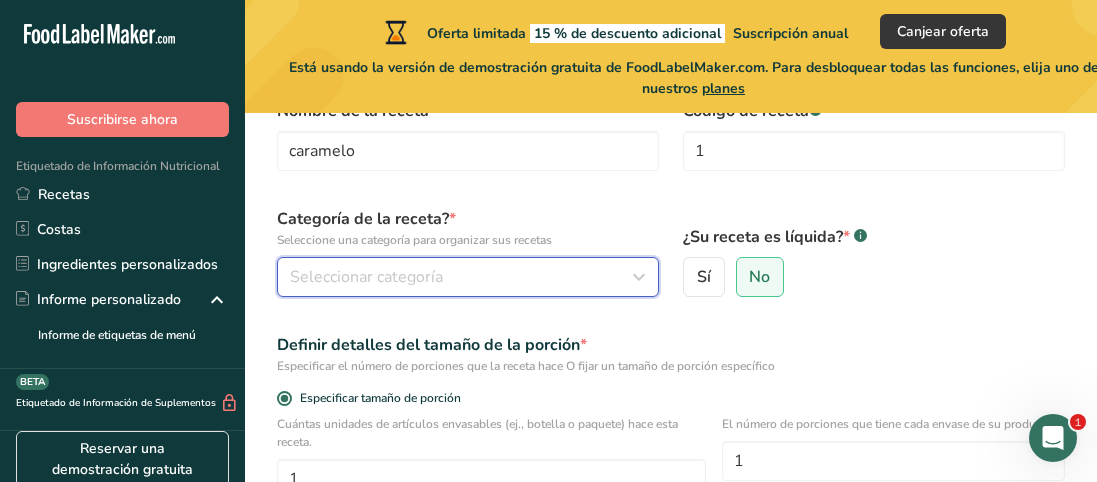 click at bounding box center (639, 277) 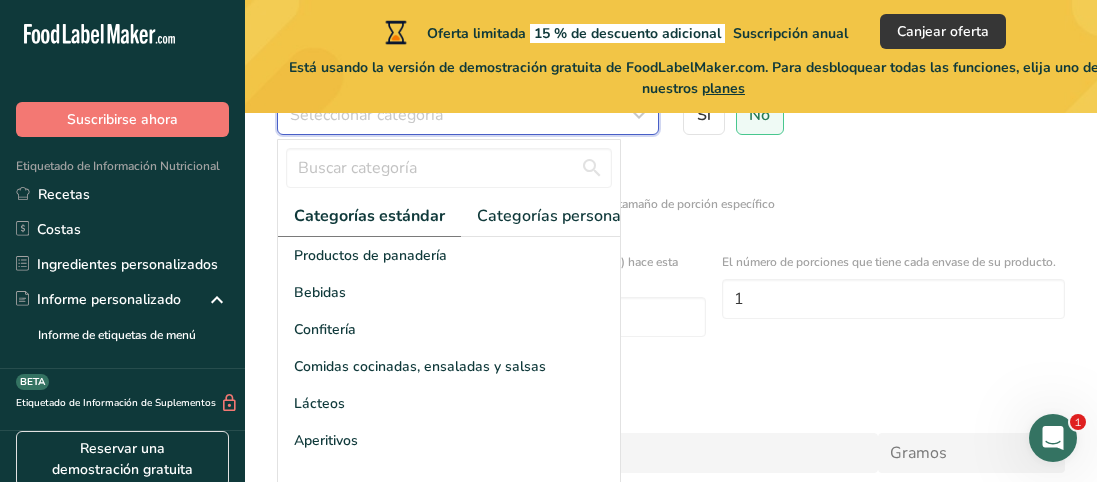 scroll, scrollTop: 319, scrollLeft: 0, axis: vertical 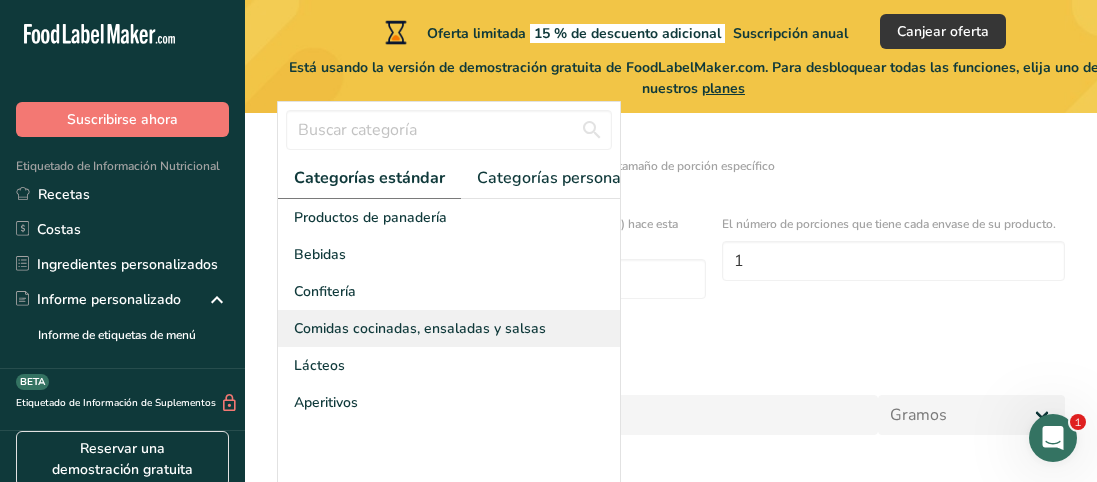 click on "Comidas cocinadas, ensaladas y salsas" at bounding box center (449, 328) 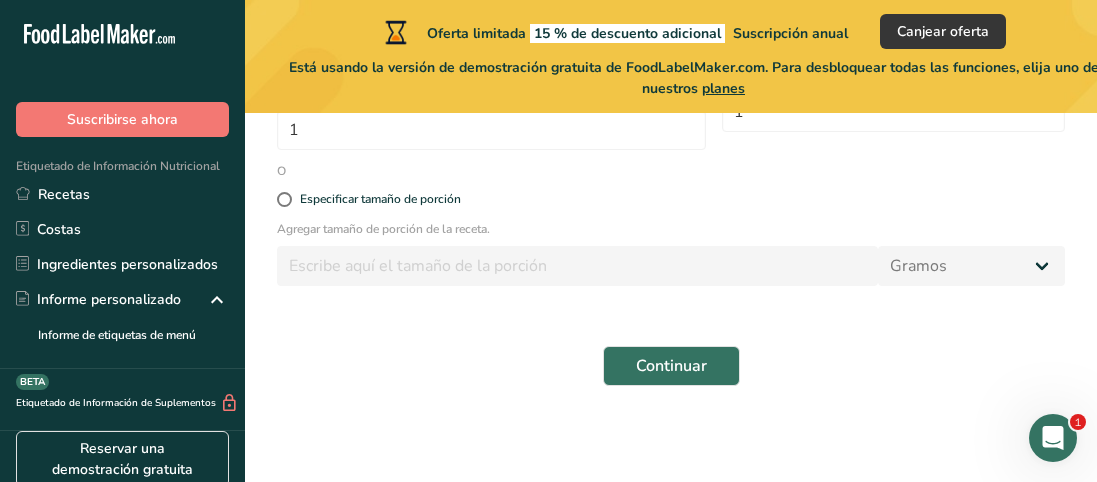 scroll, scrollTop: 469, scrollLeft: 0, axis: vertical 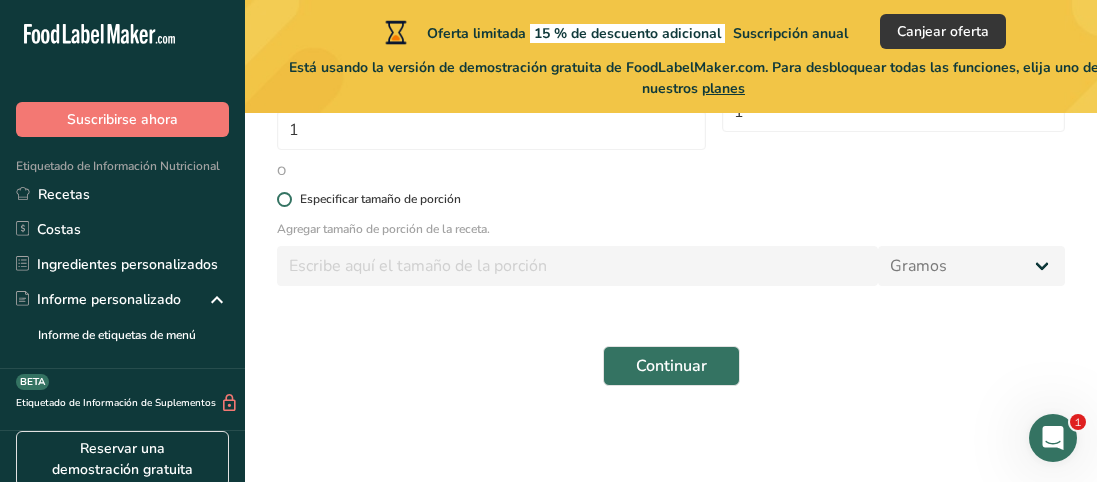 click at bounding box center [284, 199] 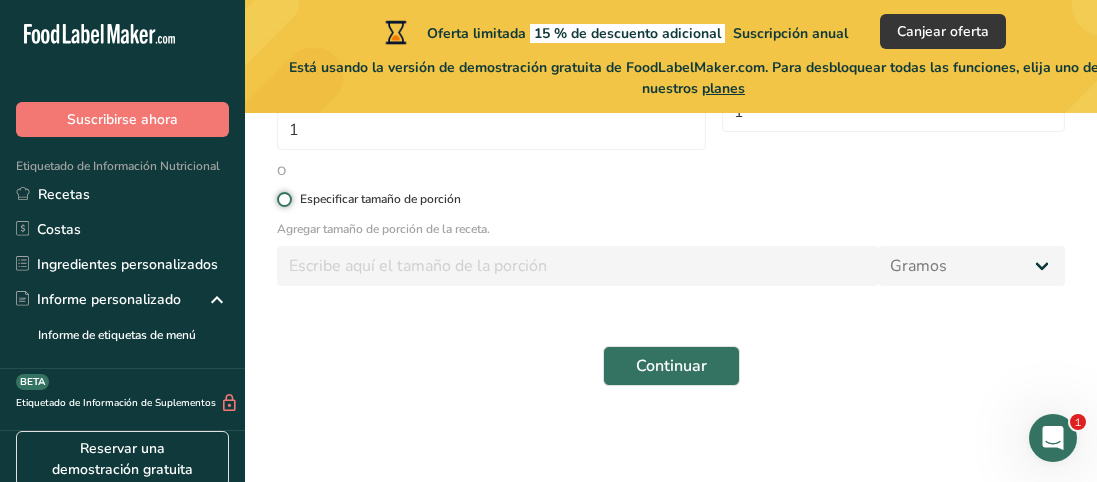 click on "Especificar tamaño de porción" at bounding box center (283, 199) 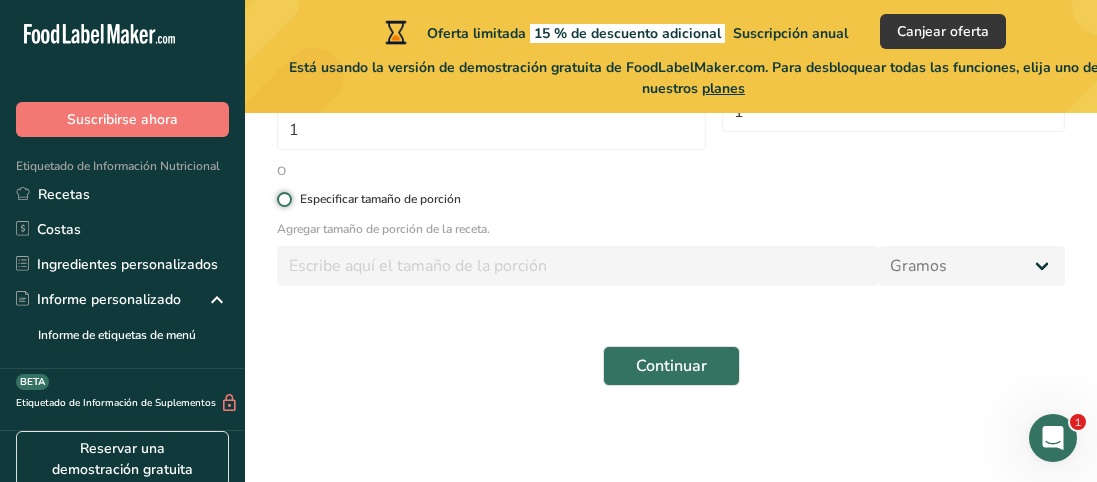 radio on "true" 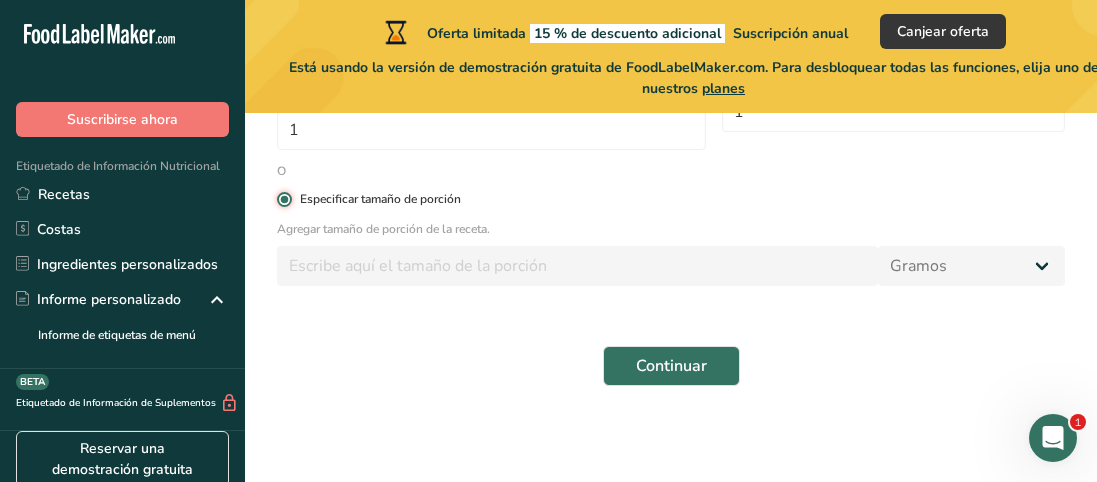 radio on "false" 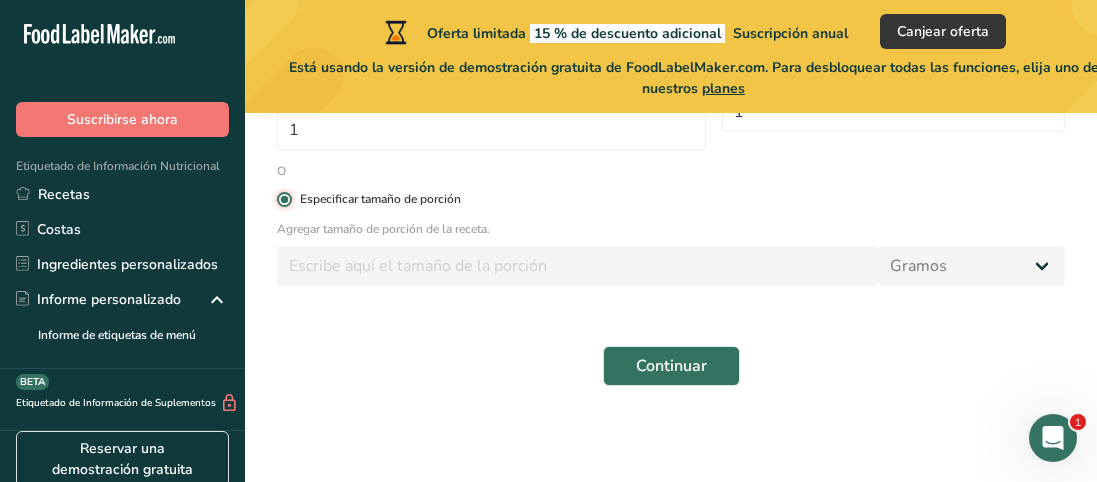 type 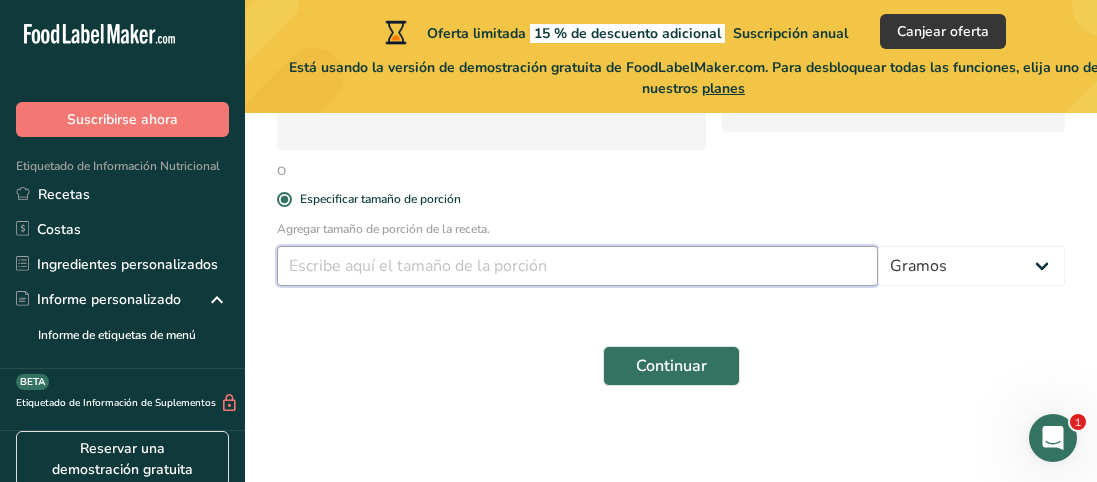 click at bounding box center (577, 266) 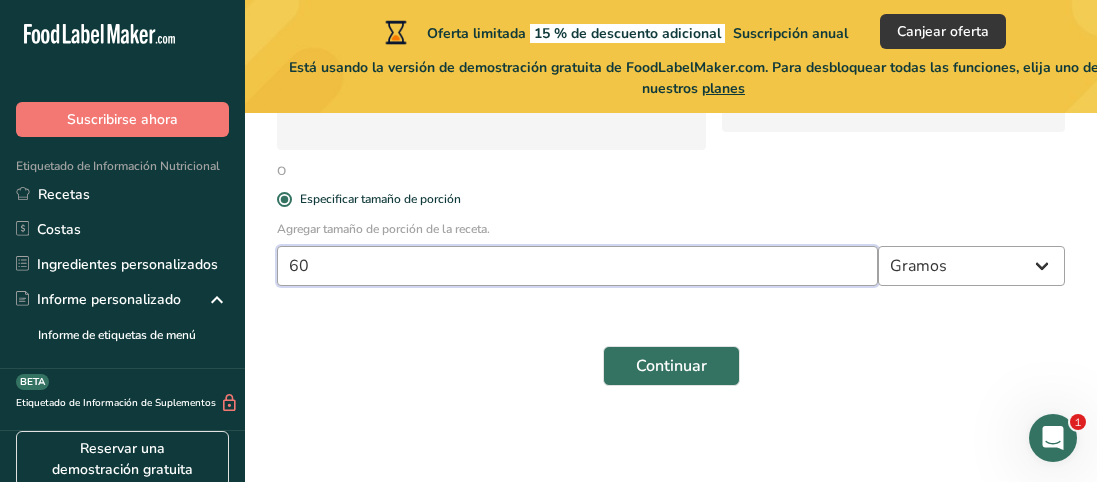 type on "60" 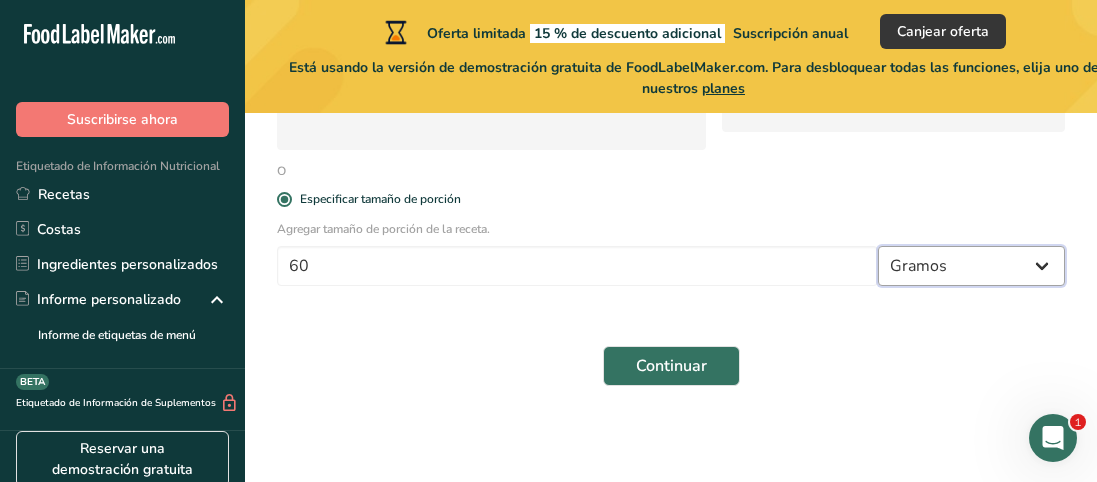 click on "Gramos
kg
mg
mcg
libras
onza
litro
mL
onza líquida
cucharada
cucharadita
taza
Cuarto de Galón
galón" at bounding box center [971, 266] 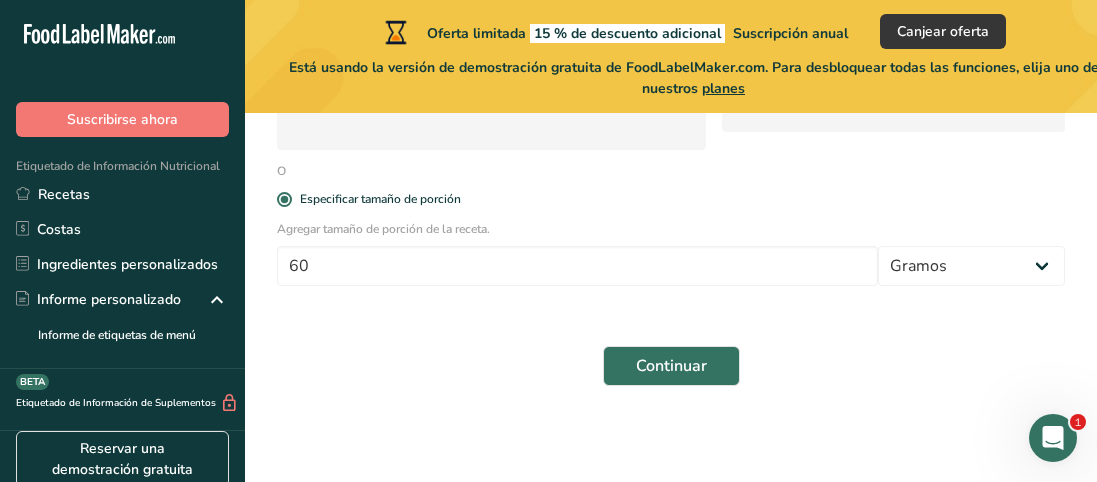click on "Especificar tamaño de porción" at bounding box center [671, 200] 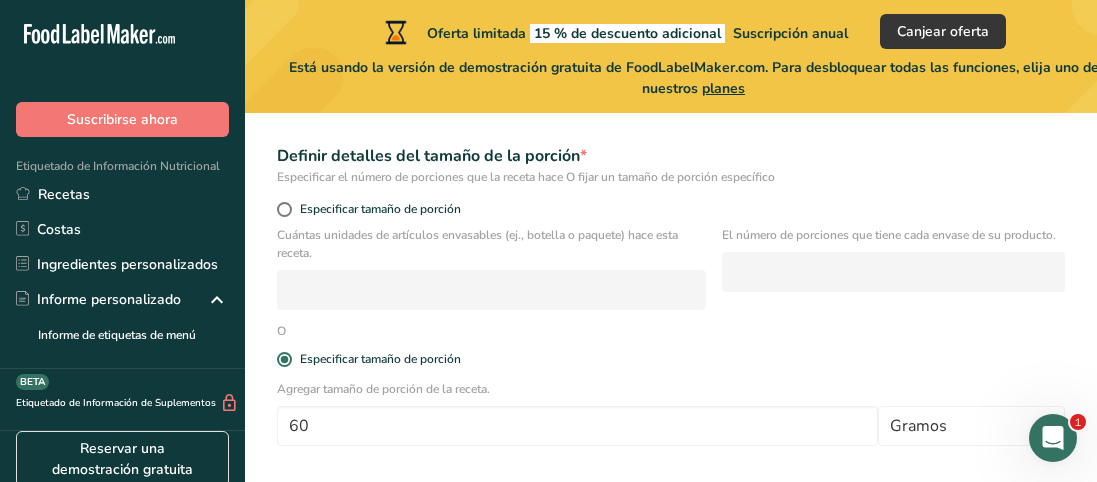 scroll, scrollTop: 229, scrollLeft: 0, axis: vertical 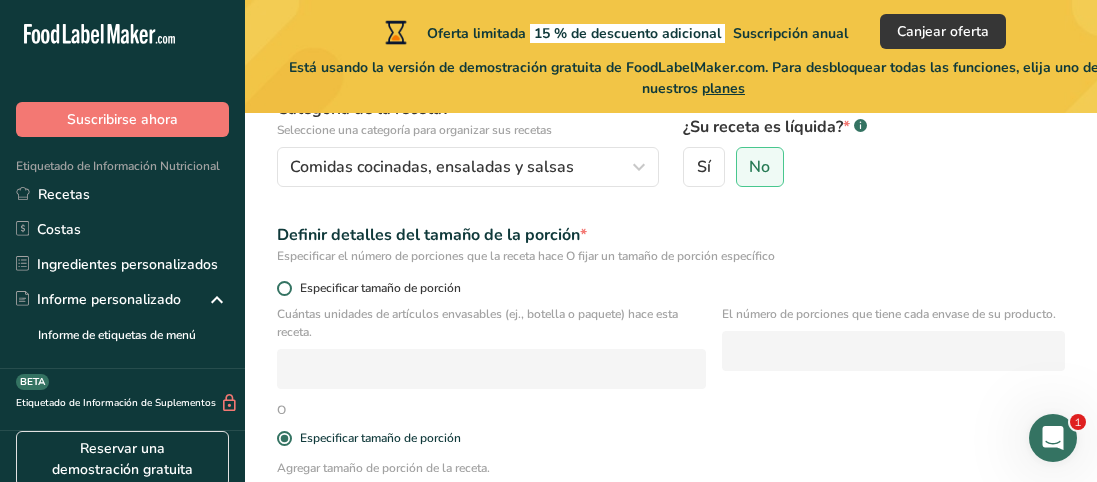 click at bounding box center (284, 288) 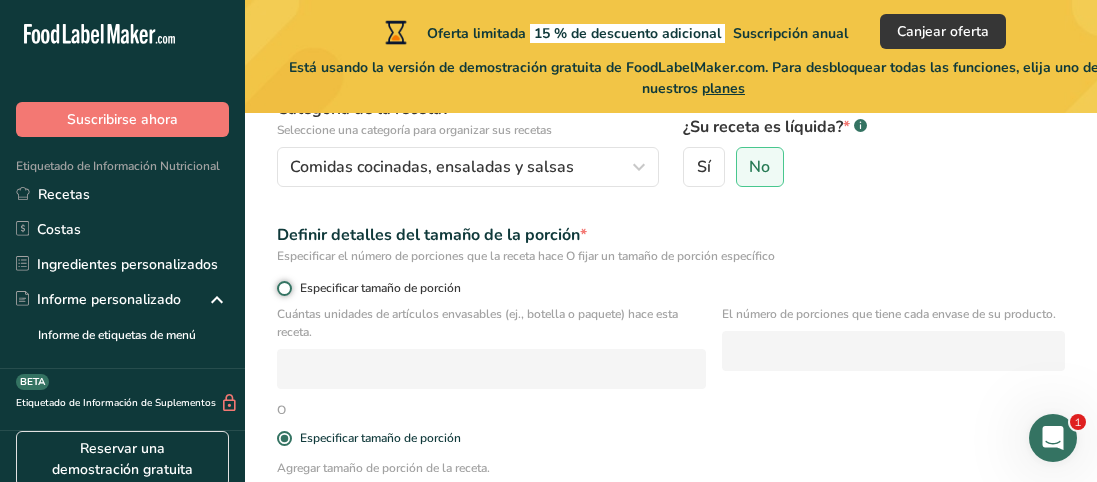 click on "Especificar tamaño de porción" at bounding box center [283, 288] 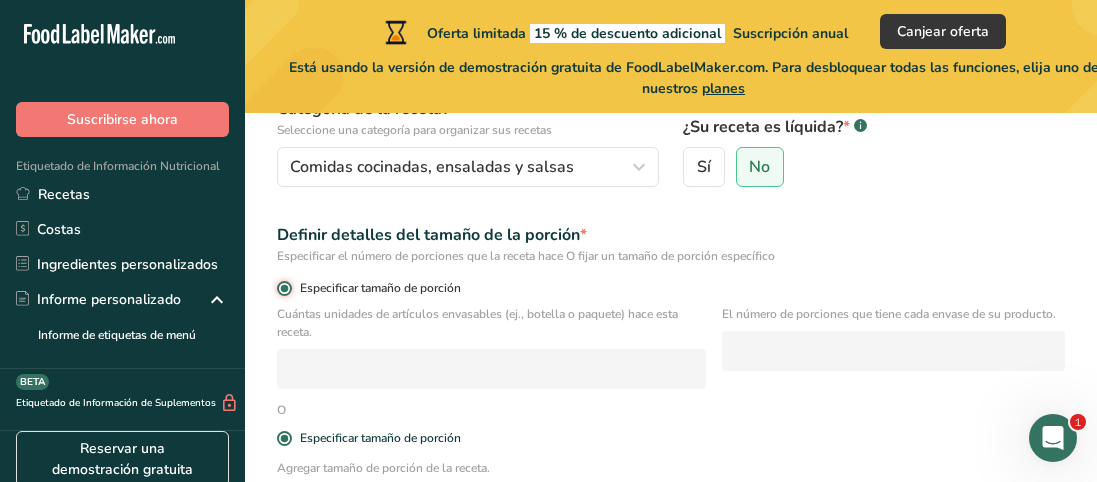 radio on "false" 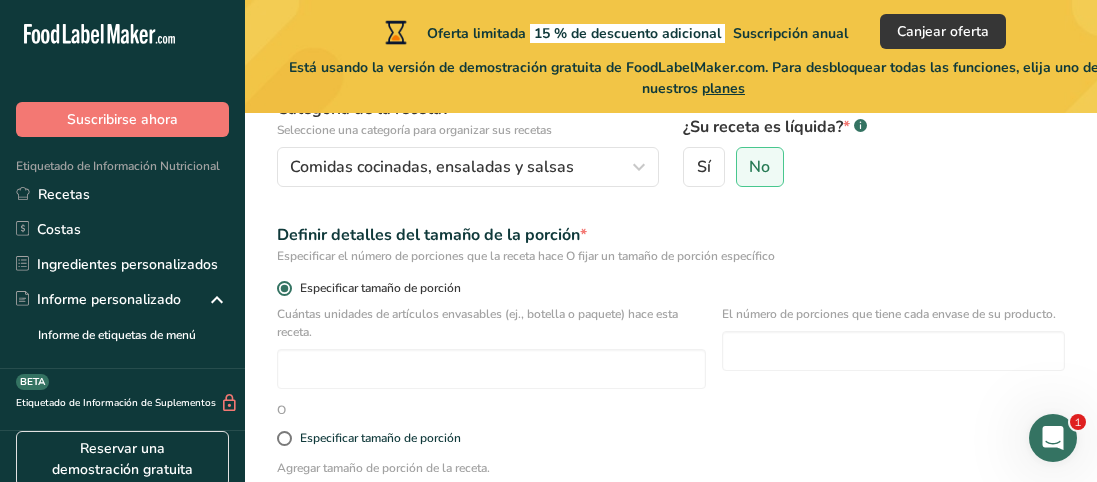 click at bounding box center (284, 288) 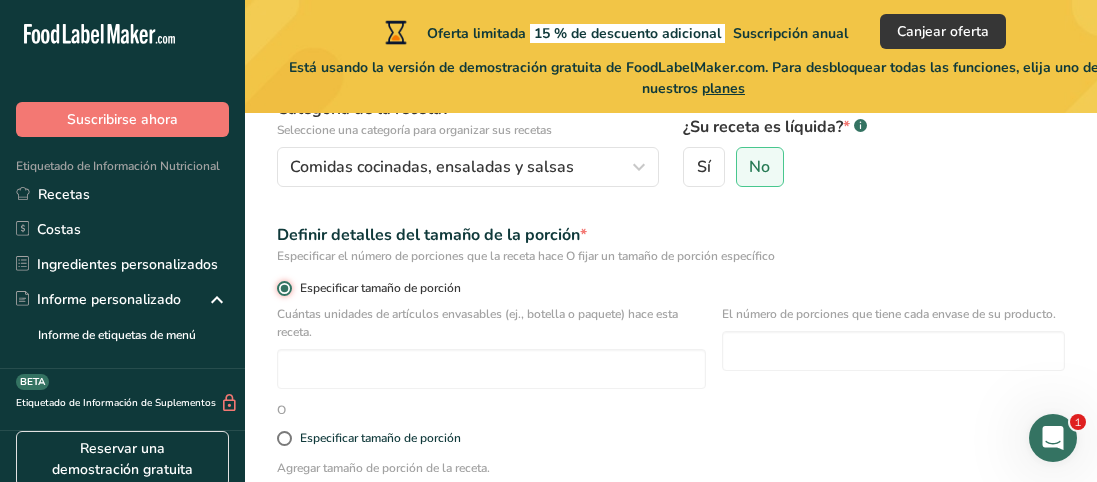 click on "Especificar tamaño de porción" at bounding box center (283, 288) 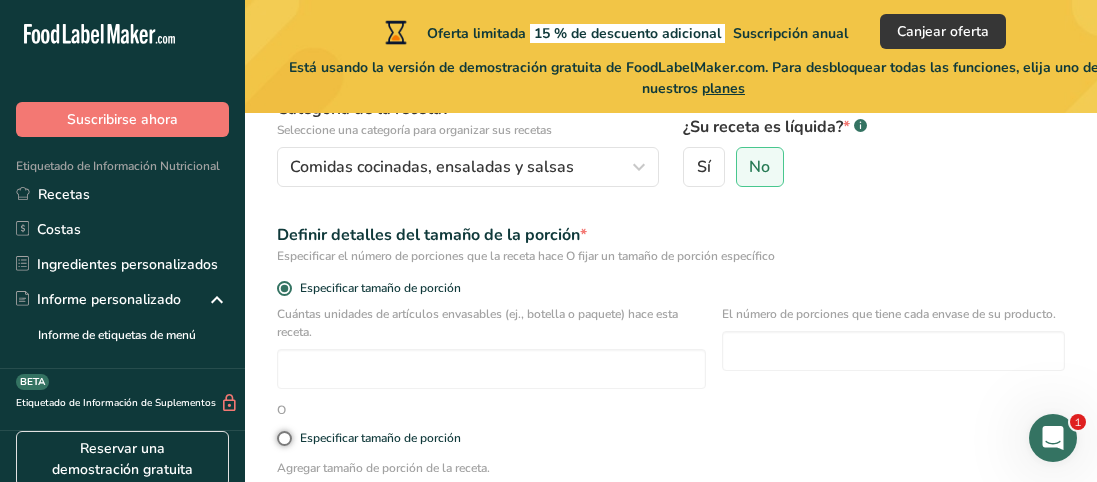 click on "Especificar tamaño de porción" at bounding box center [283, 438] 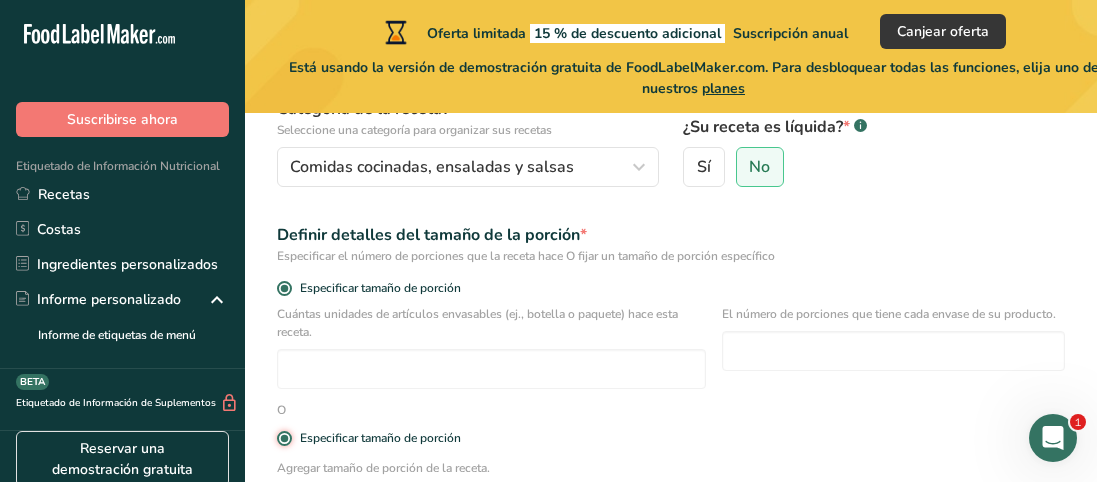 radio on "false" 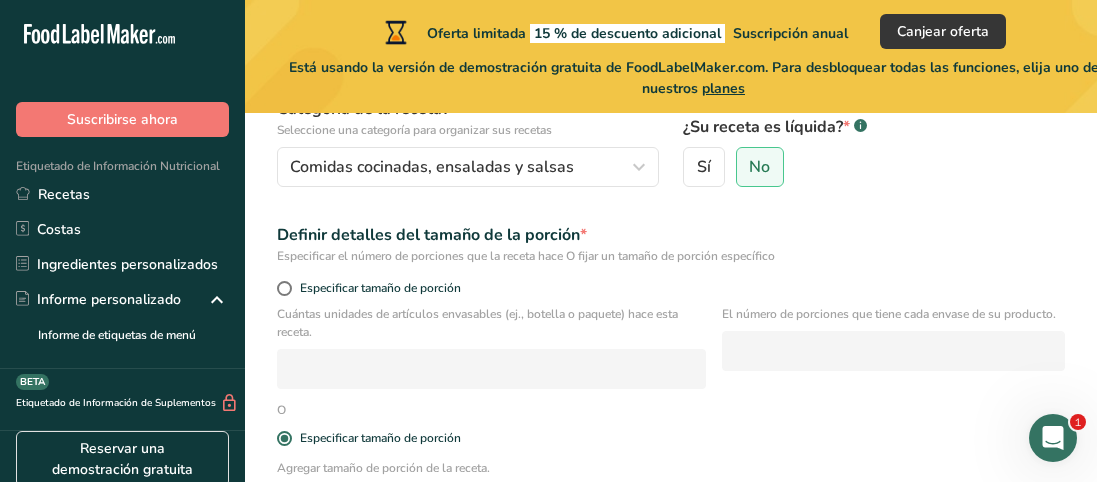 click on "Sí" at bounding box center (690, 167) 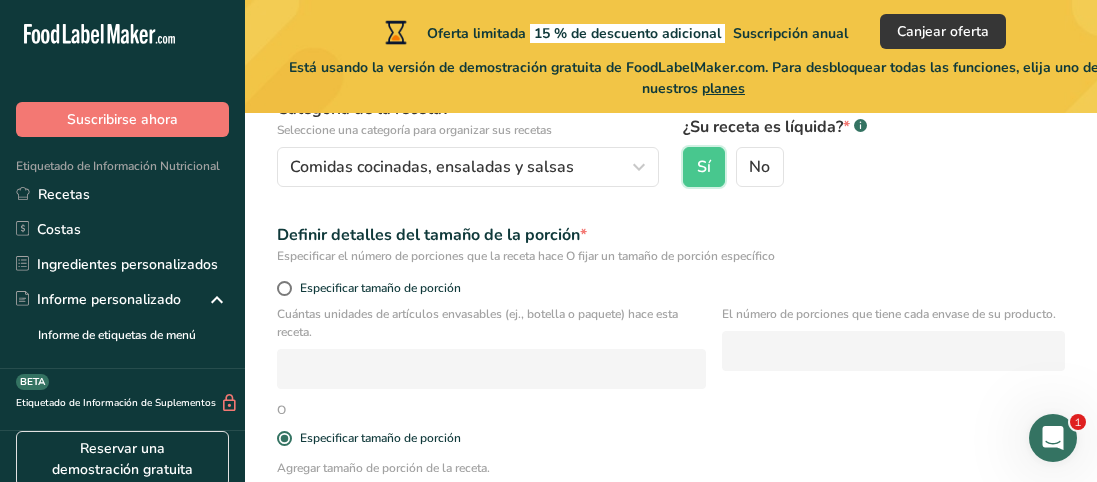 click on "No" at bounding box center [743, 167] 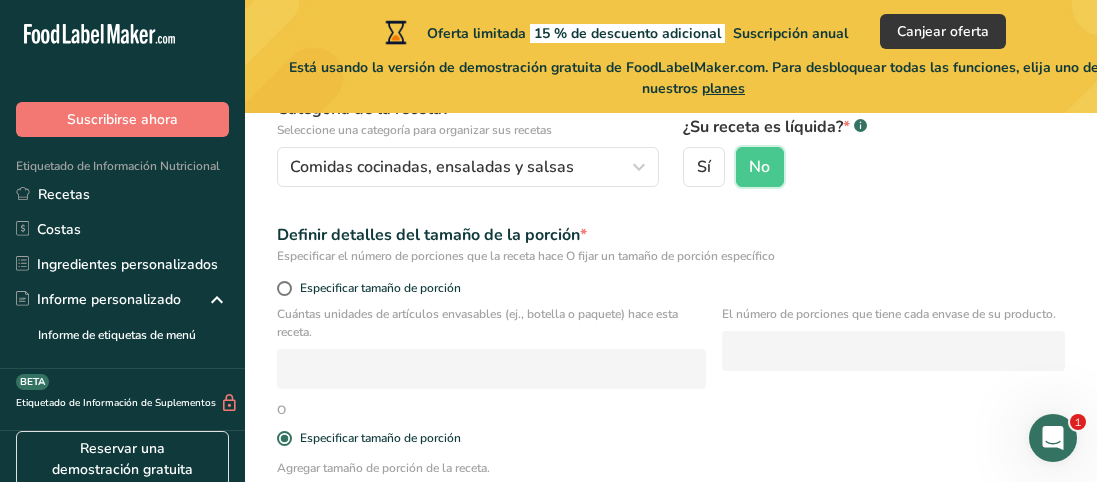 click on "Nombre [USERNAME]   Correo electrónico [EMAIL]   Contraseña
Al registrarse, acepta nuestras
Condiciones generales
y
Política de privacidad
Regístrese gratis" at bounding box center (671, 281) 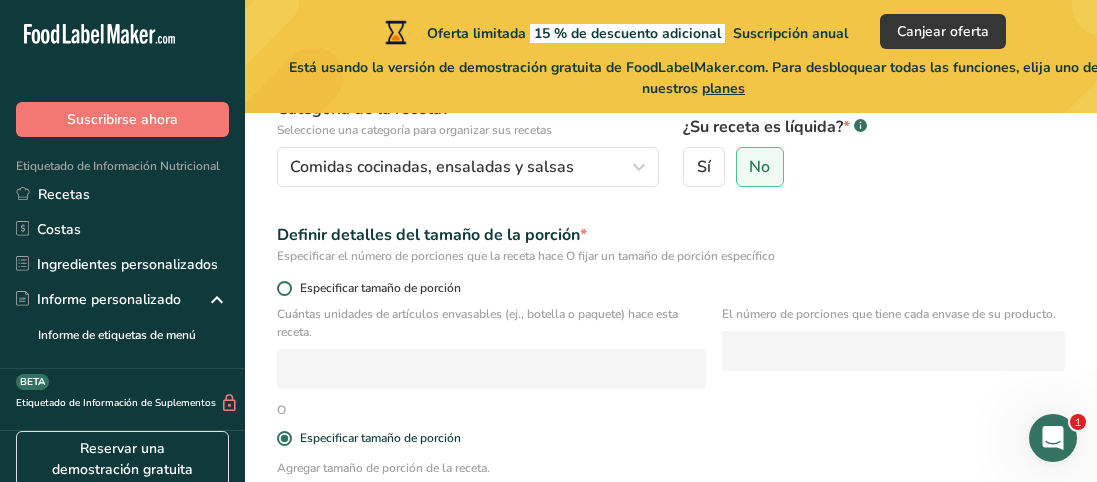 click at bounding box center (284, 288) 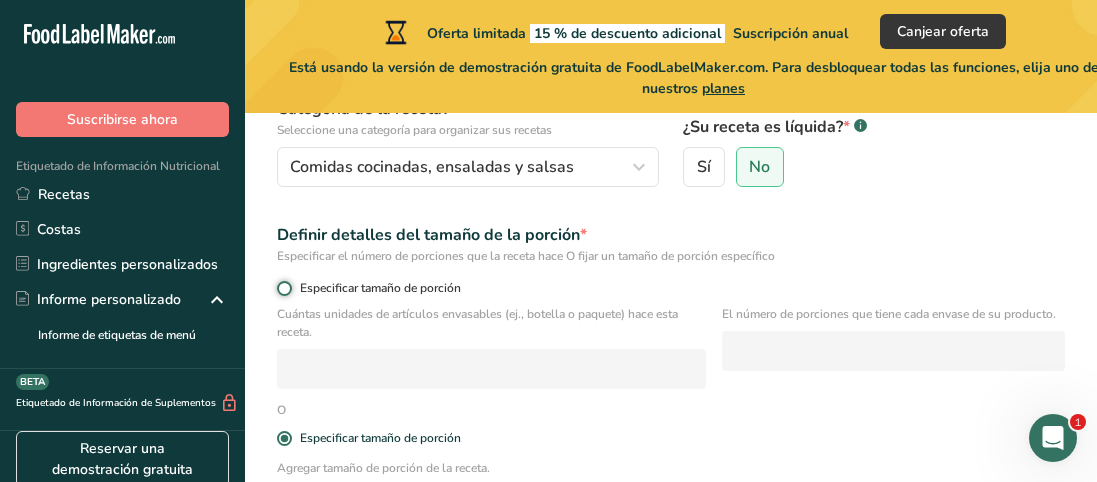 click on "Especificar tamaño de porción" at bounding box center (283, 288) 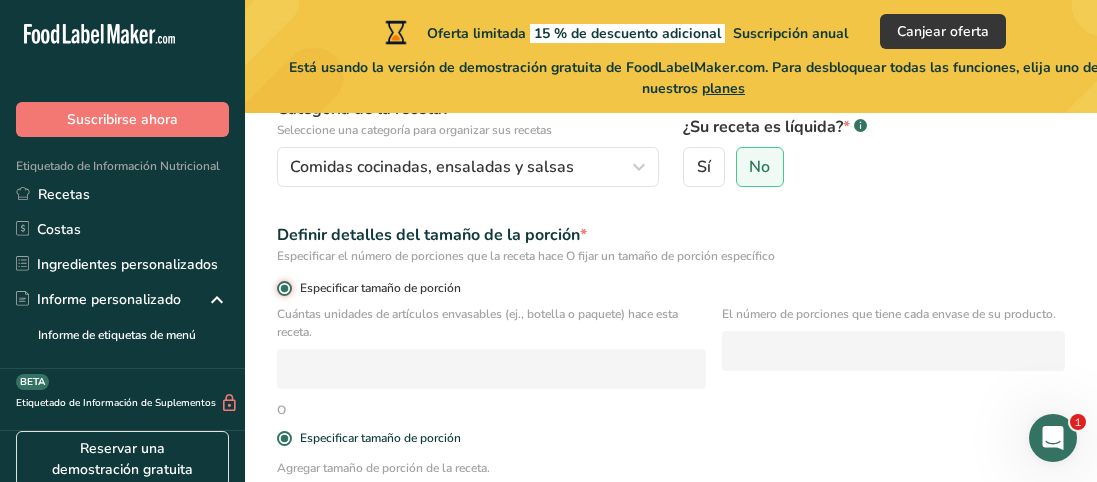radio on "false" 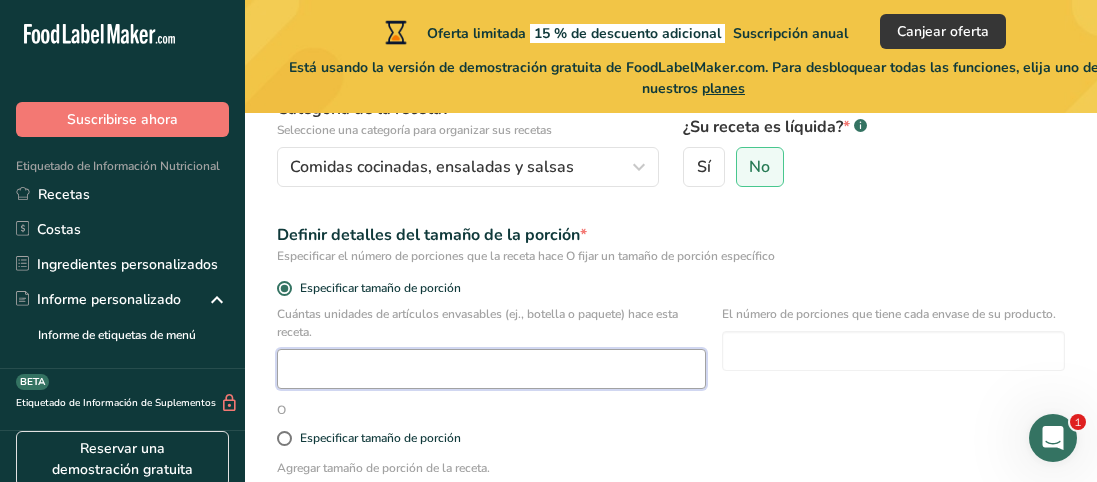 click at bounding box center [491, 369] 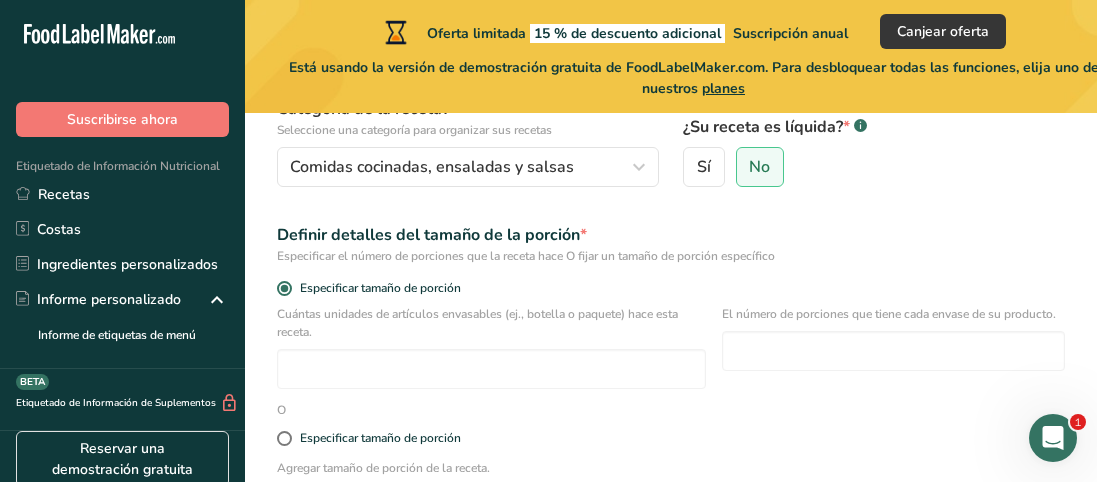 click on "Sí   No" at bounding box center [874, 167] 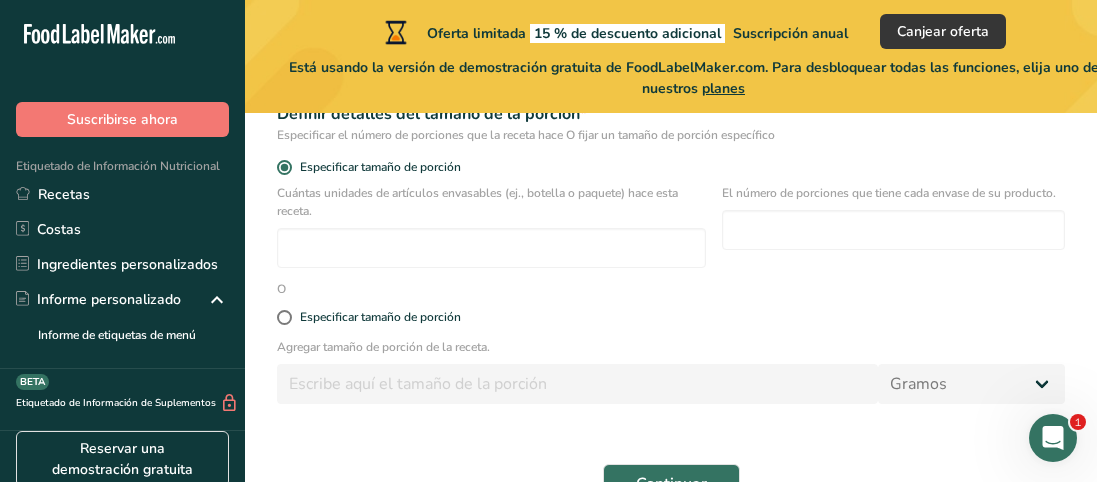 scroll, scrollTop: 469, scrollLeft: 0, axis: vertical 